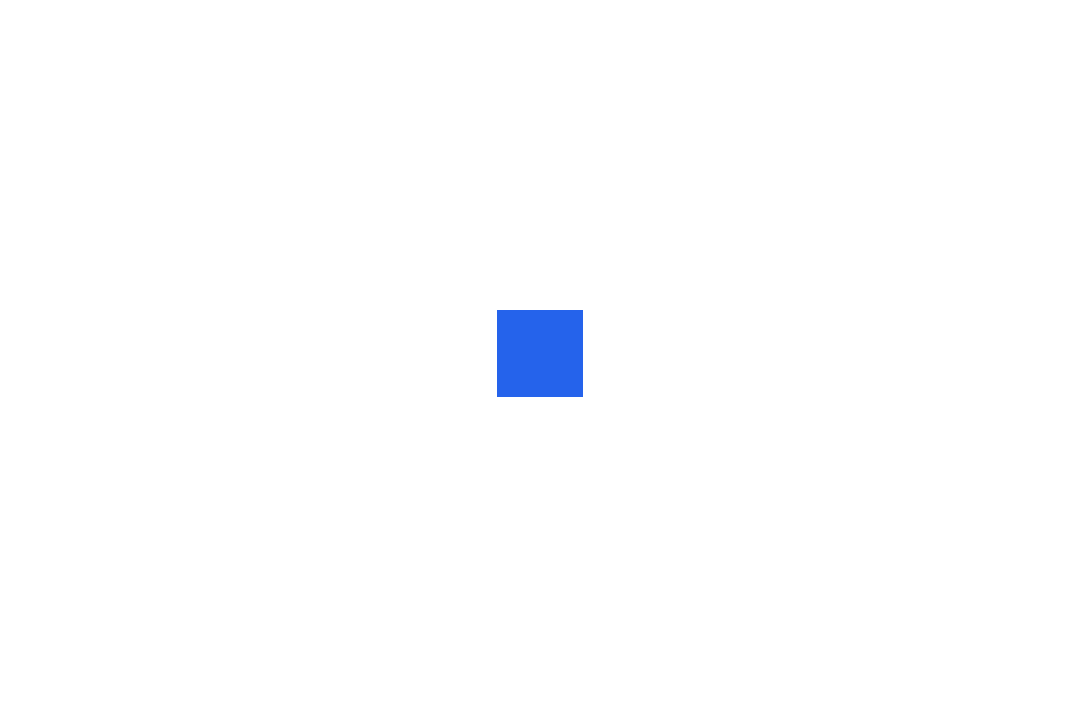 scroll, scrollTop: 0, scrollLeft: 0, axis: both 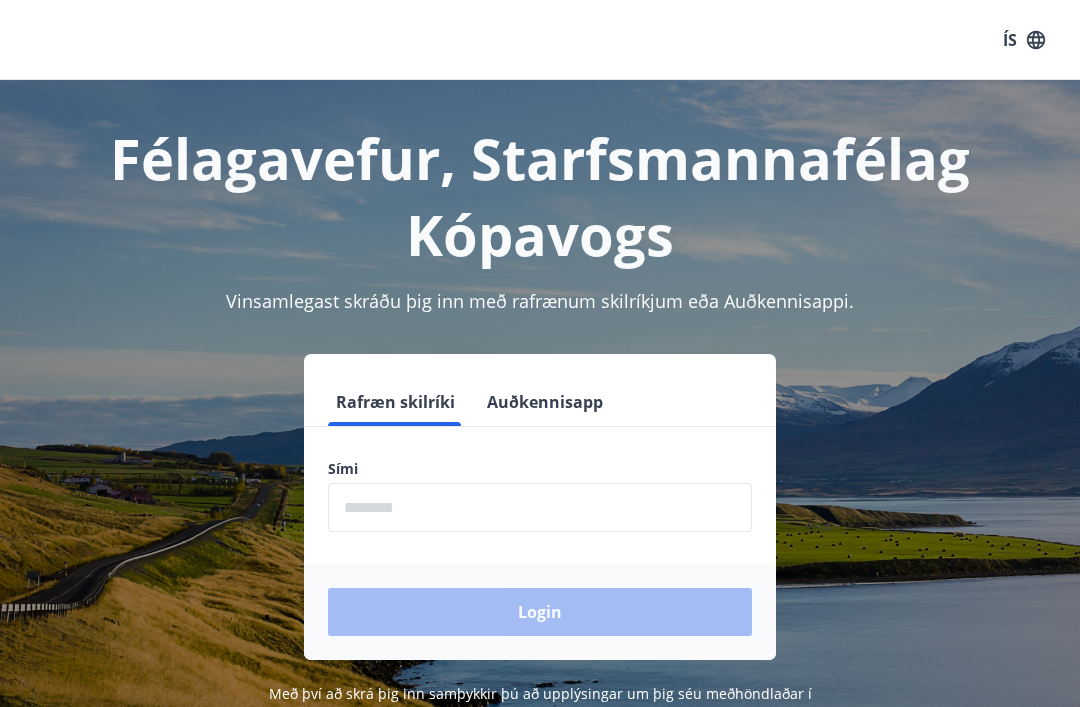 click at bounding box center (540, 507) 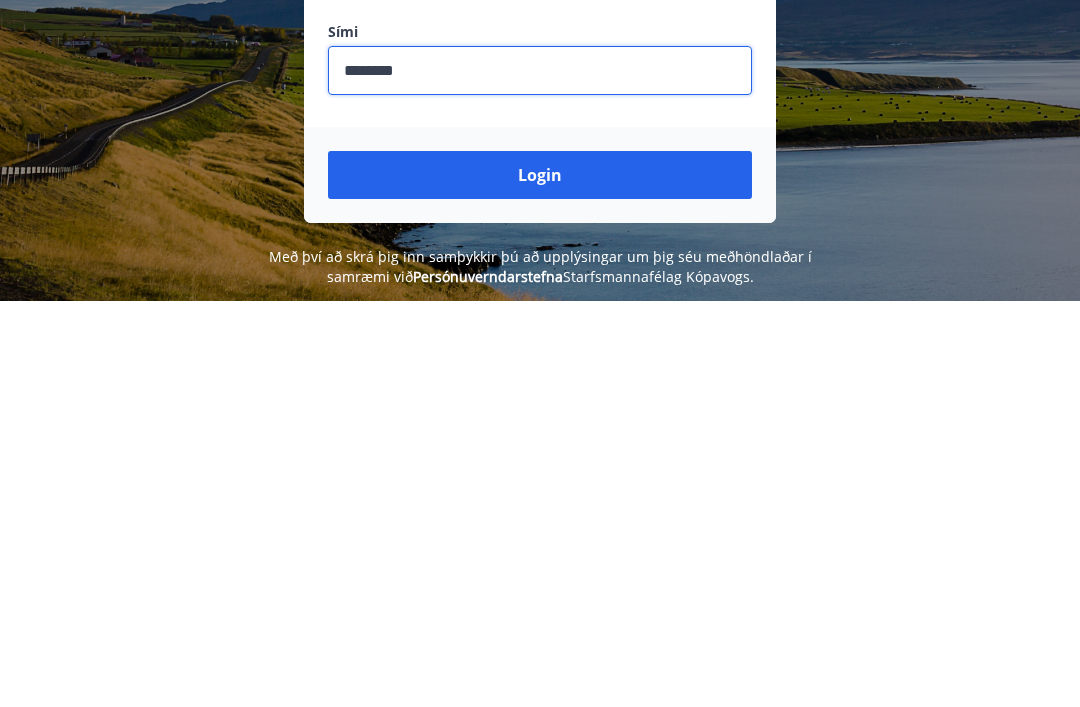 type on "********" 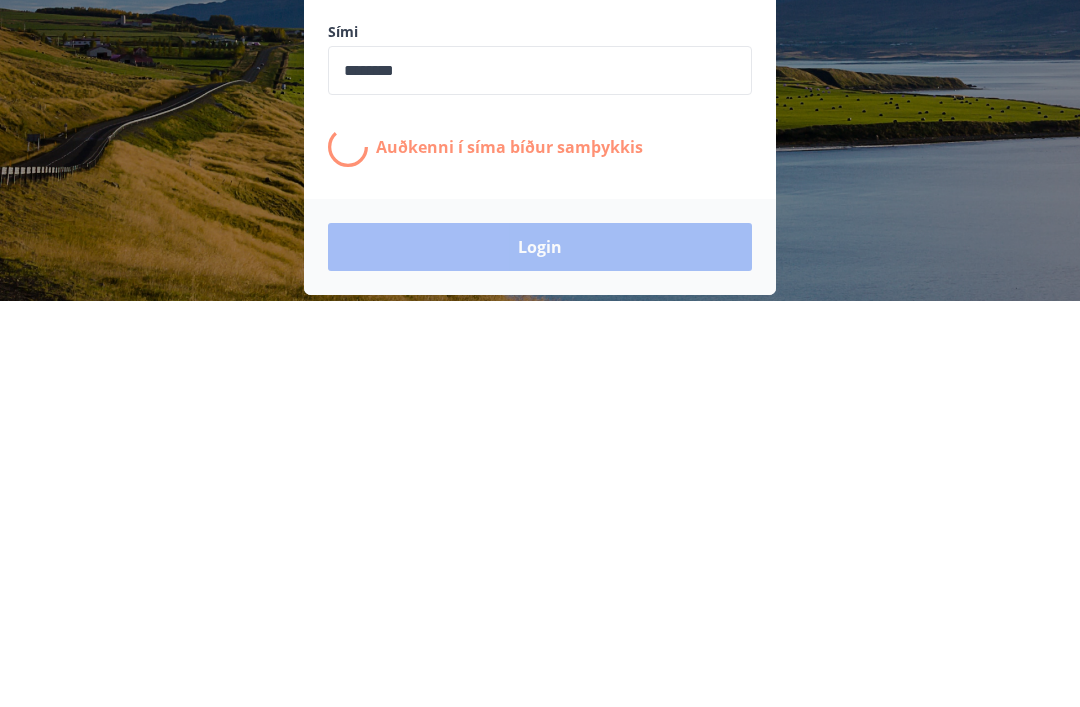 scroll, scrollTop: 309, scrollLeft: 0, axis: vertical 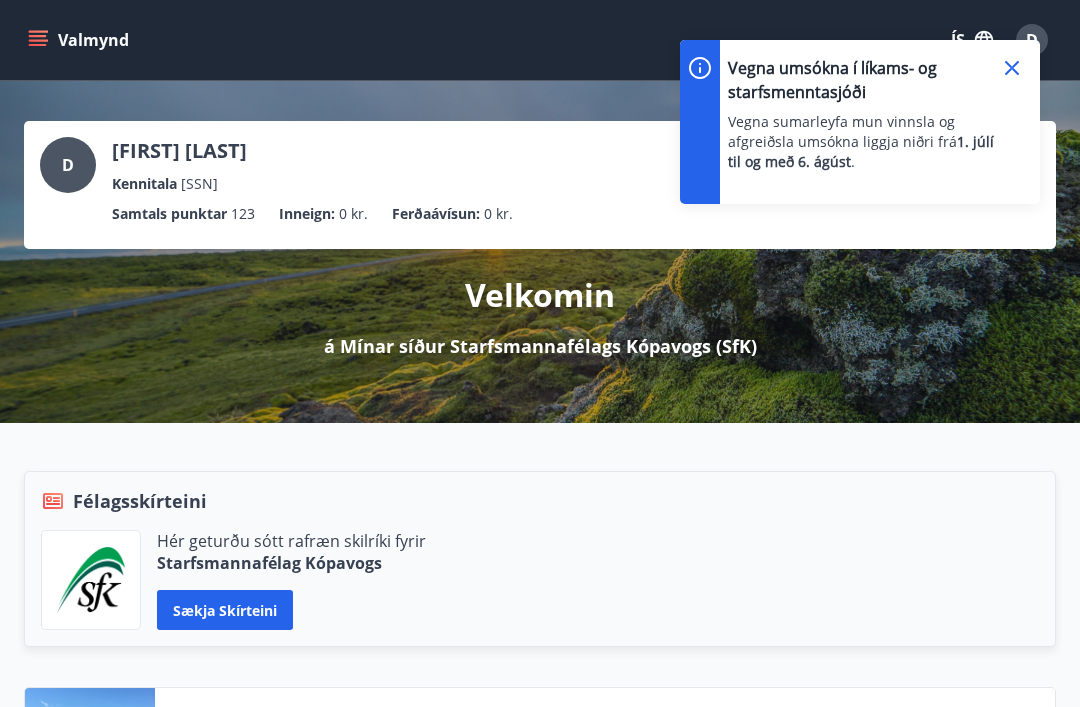 click at bounding box center (1012, 68) 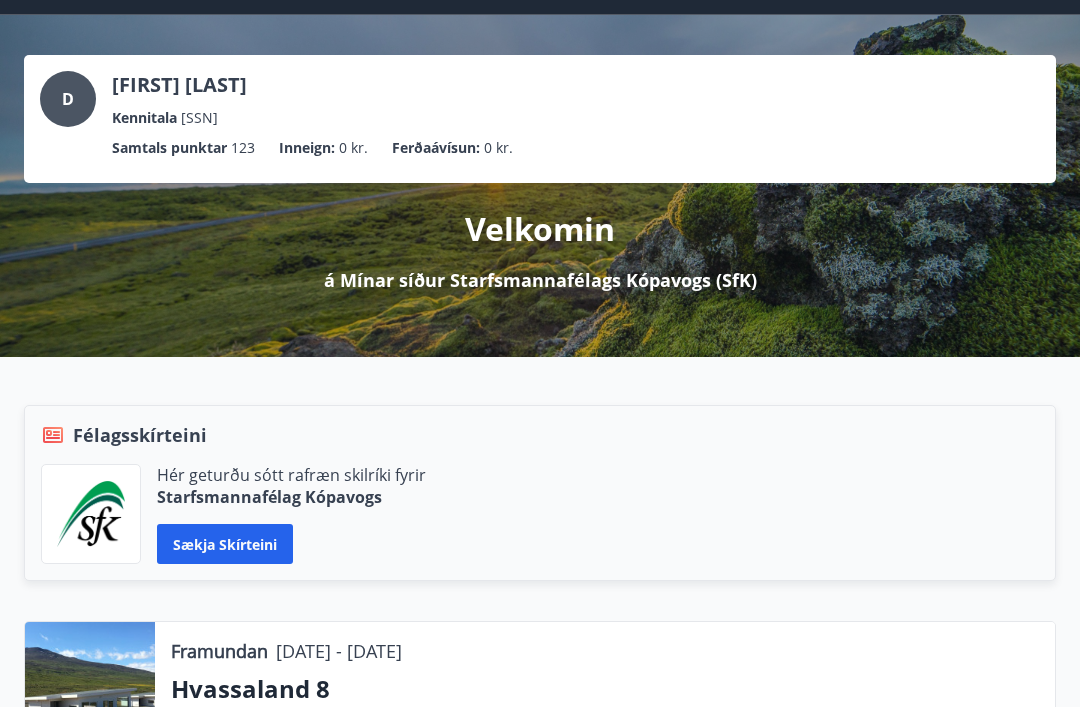 scroll, scrollTop: 0, scrollLeft: 0, axis: both 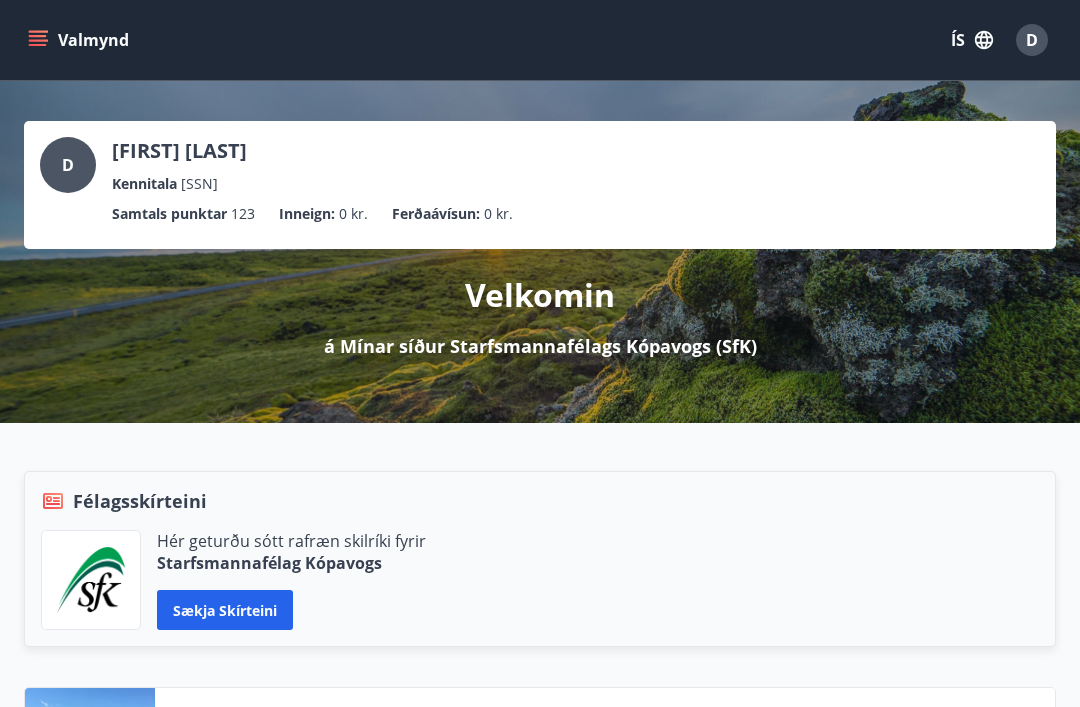 click at bounding box center (38, 40) 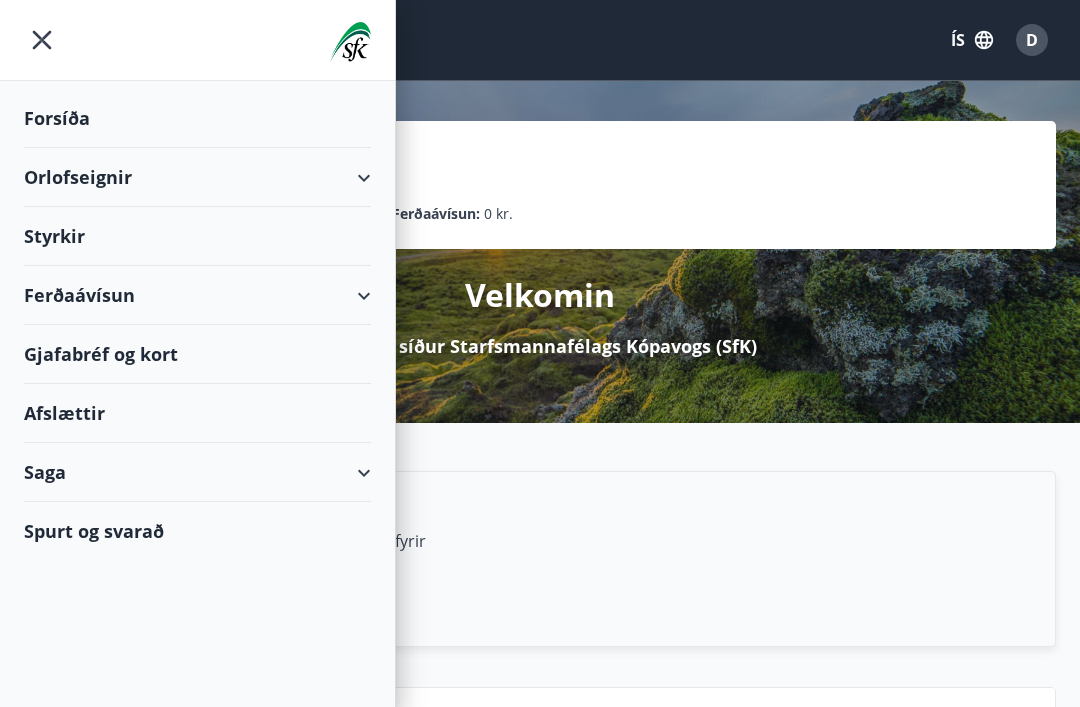 click on "Gjafabréf og kort" at bounding box center [197, 354] 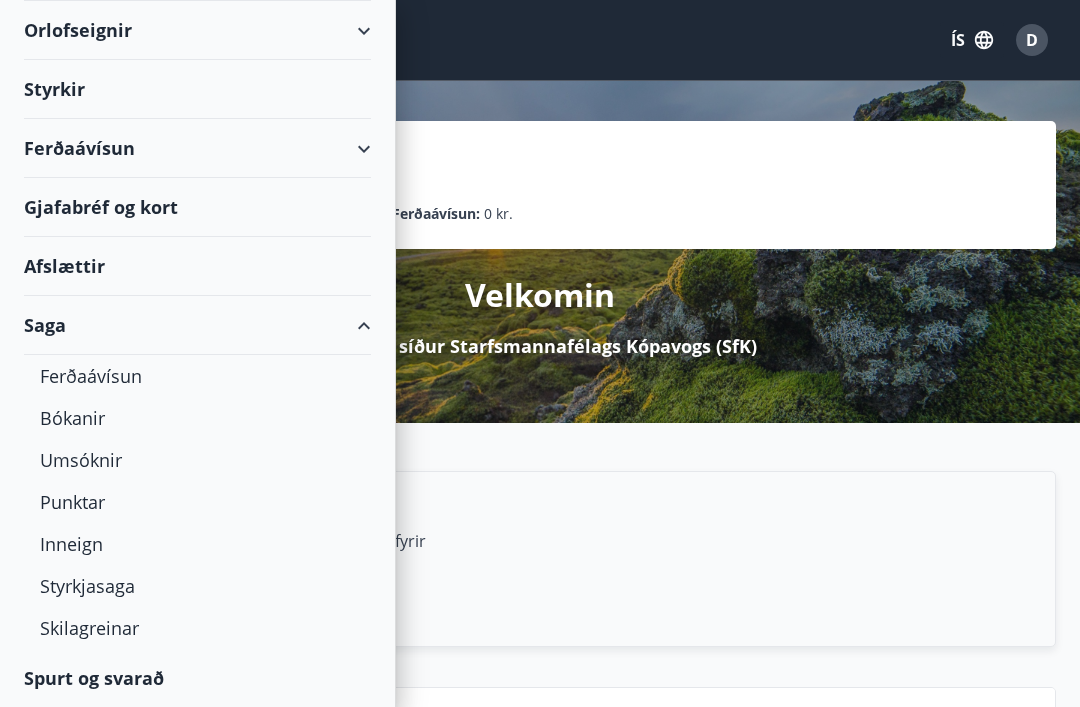 scroll, scrollTop: 147, scrollLeft: 0, axis: vertical 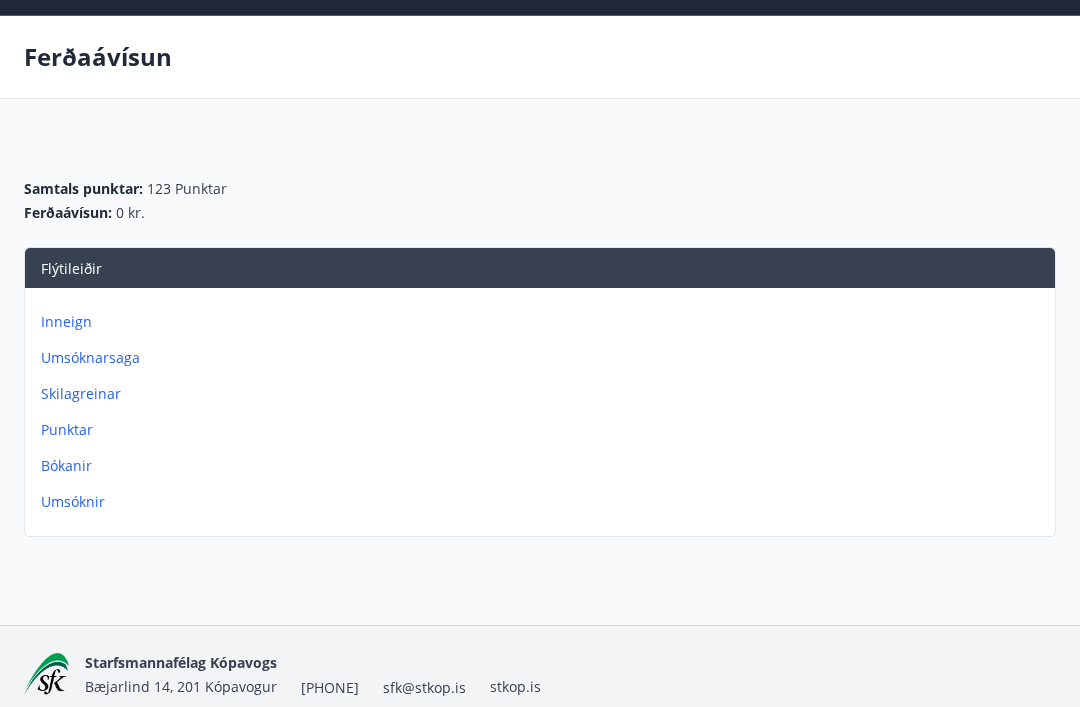 click on "Inneign" at bounding box center (544, 322) 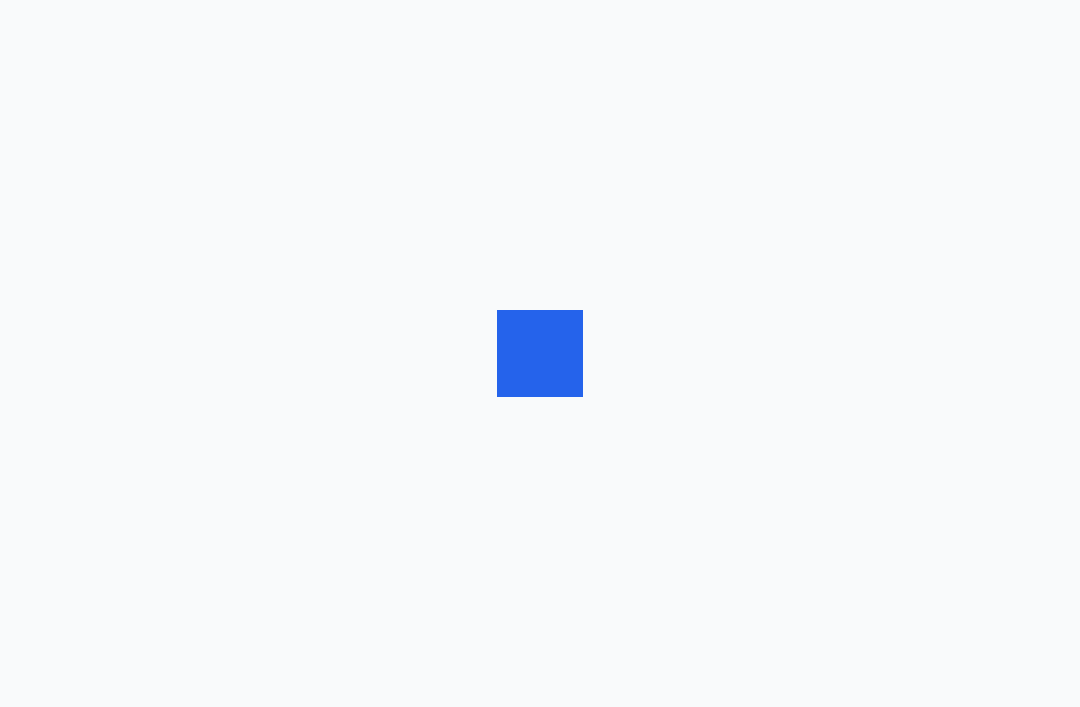 scroll, scrollTop: 0, scrollLeft: 0, axis: both 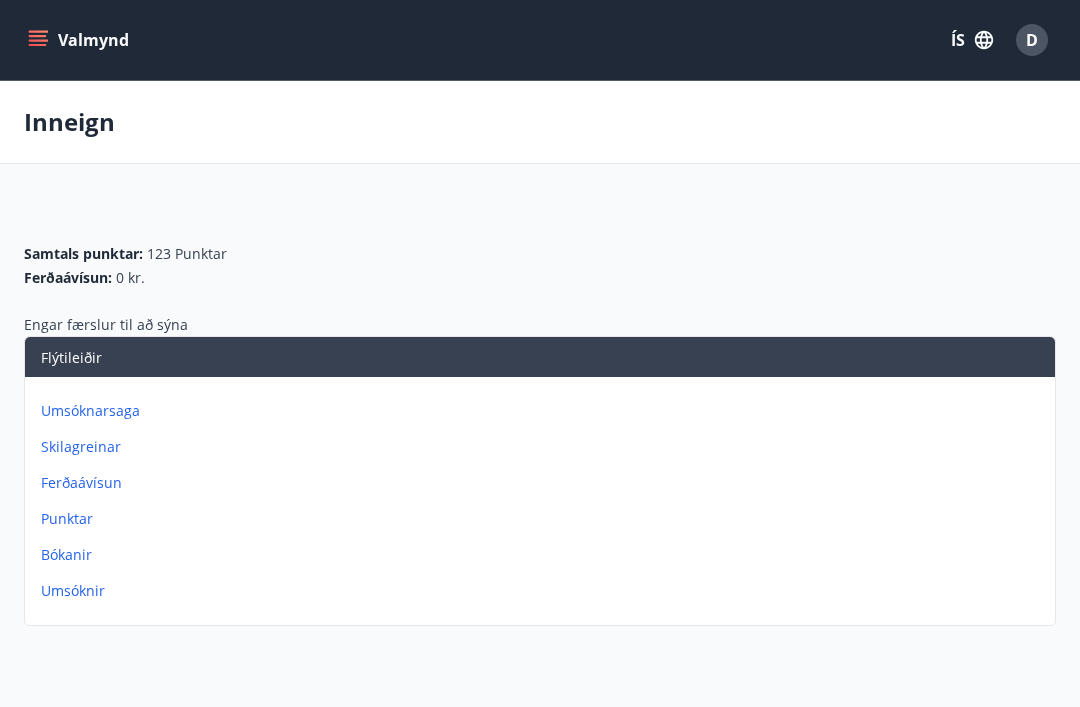 click on "Ferðaávísun" at bounding box center (544, 483) 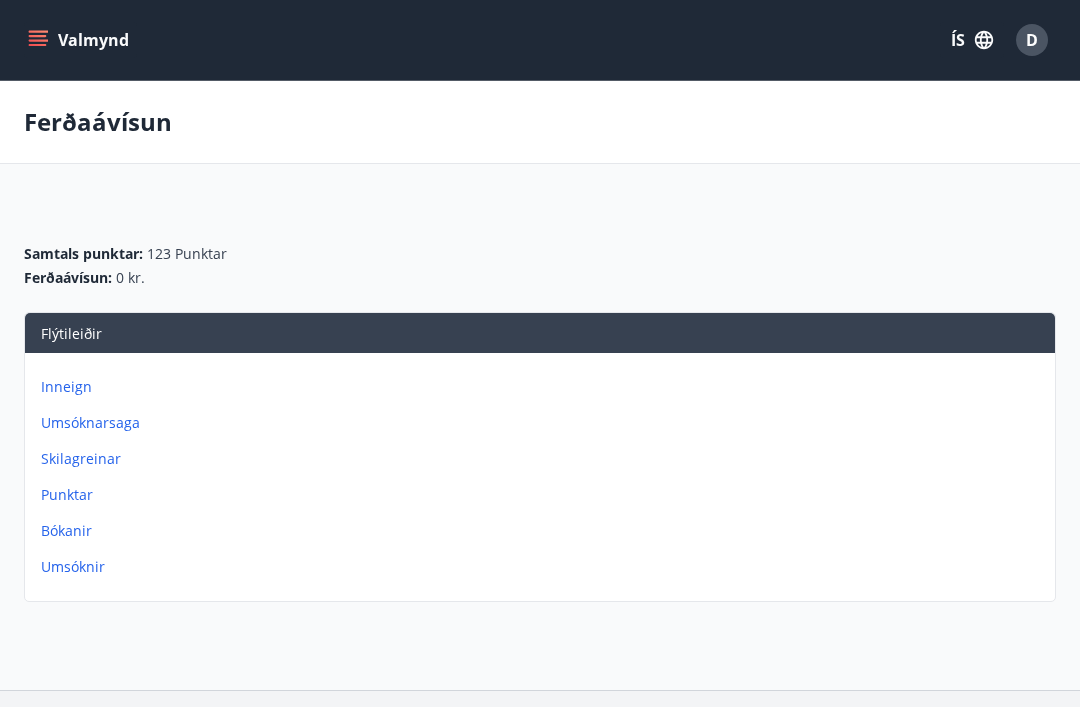 click on "Umsóknir" at bounding box center [544, 567] 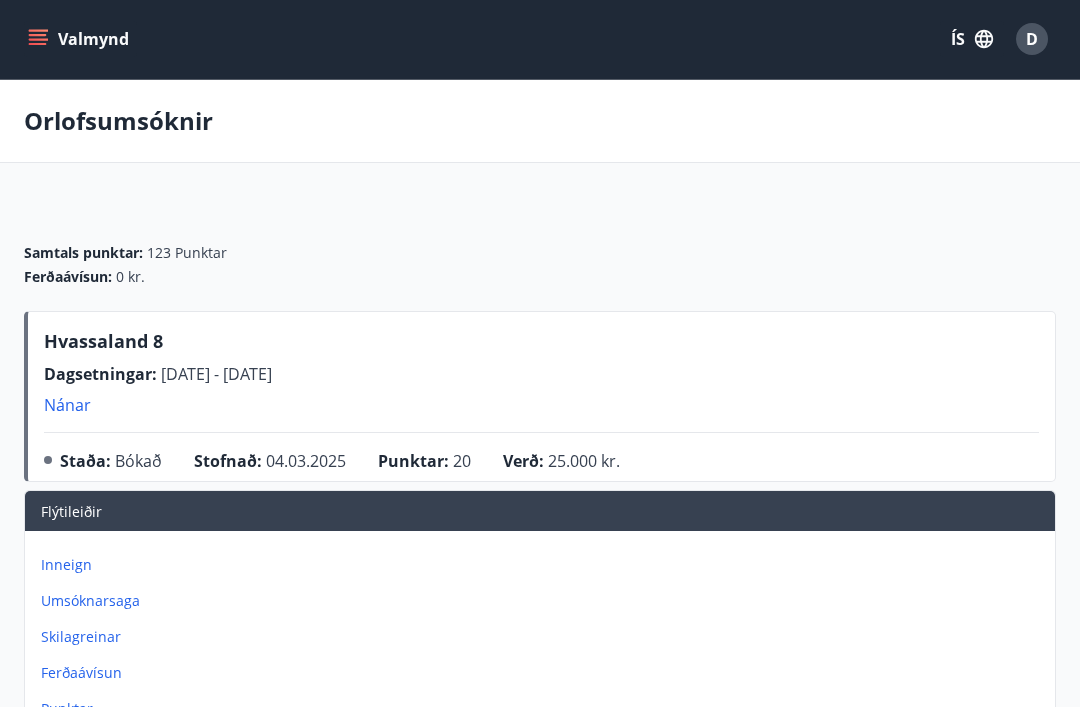 scroll, scrollTop: 0, scrollLeft: 0, axis: both 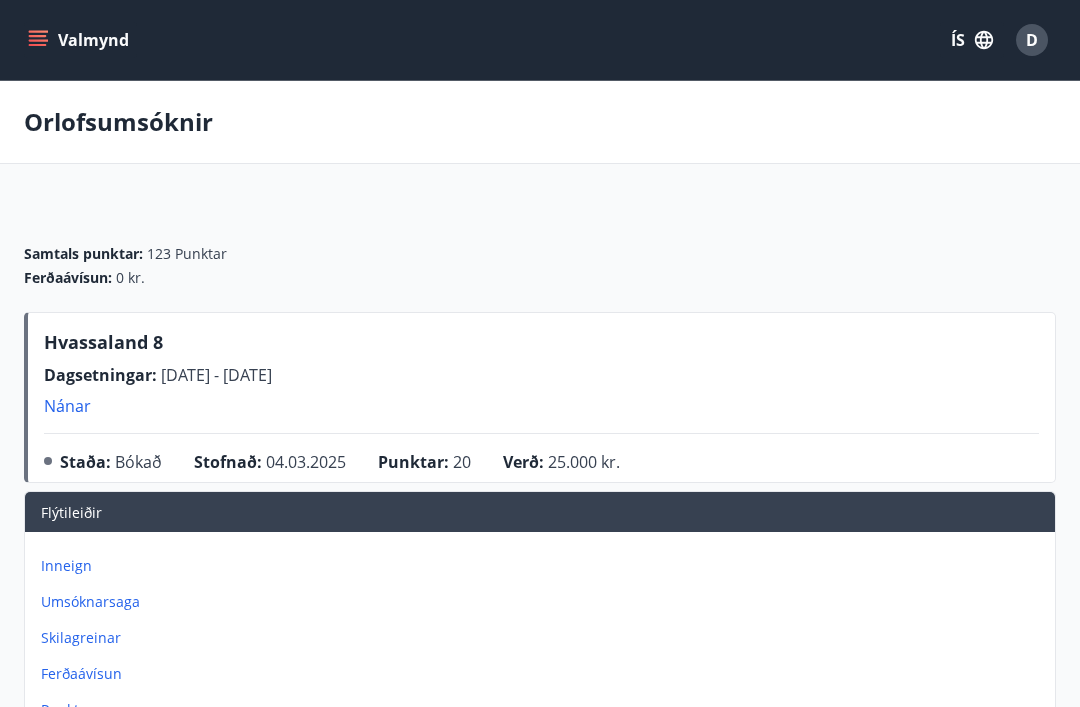 click on "Valmynd" at bounding box center (80, 40) 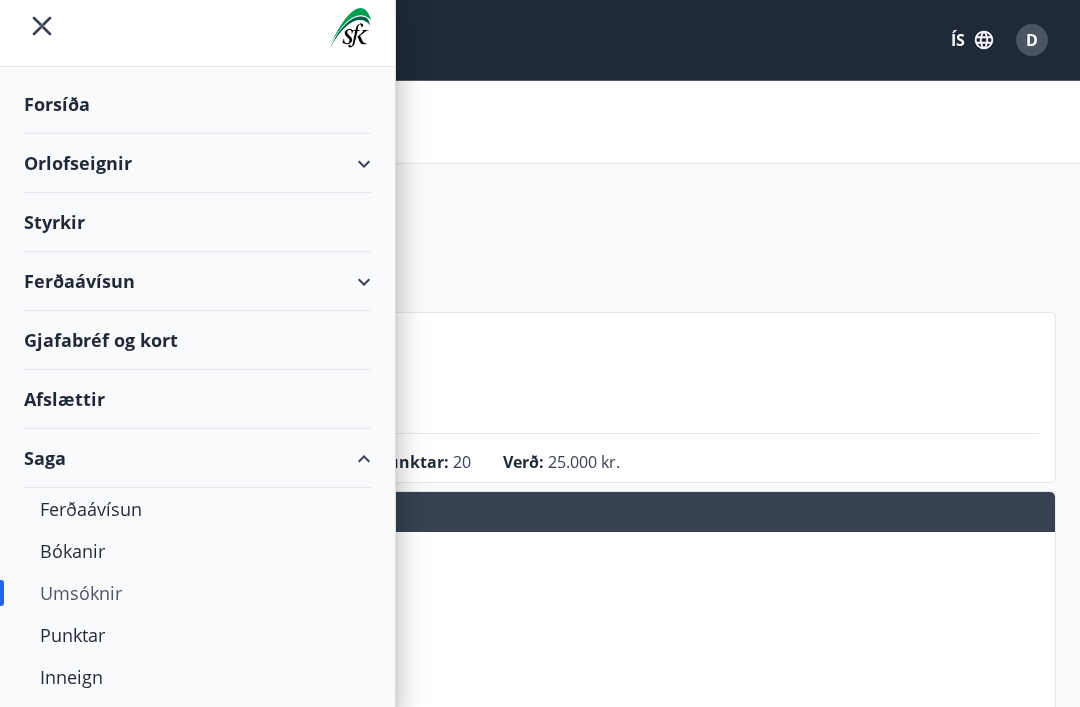 scroll, scrollTop: 15, scrollLeft: 0, axis: vertical 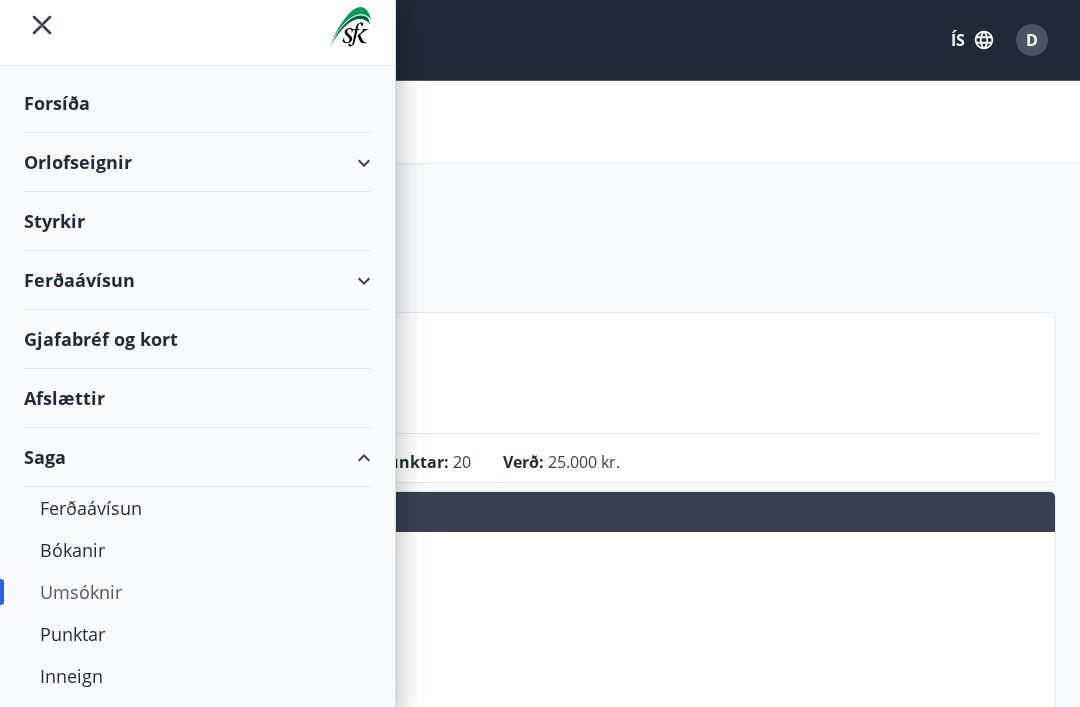 click on "Ferðaávísun" at bounding box center [197, 280] 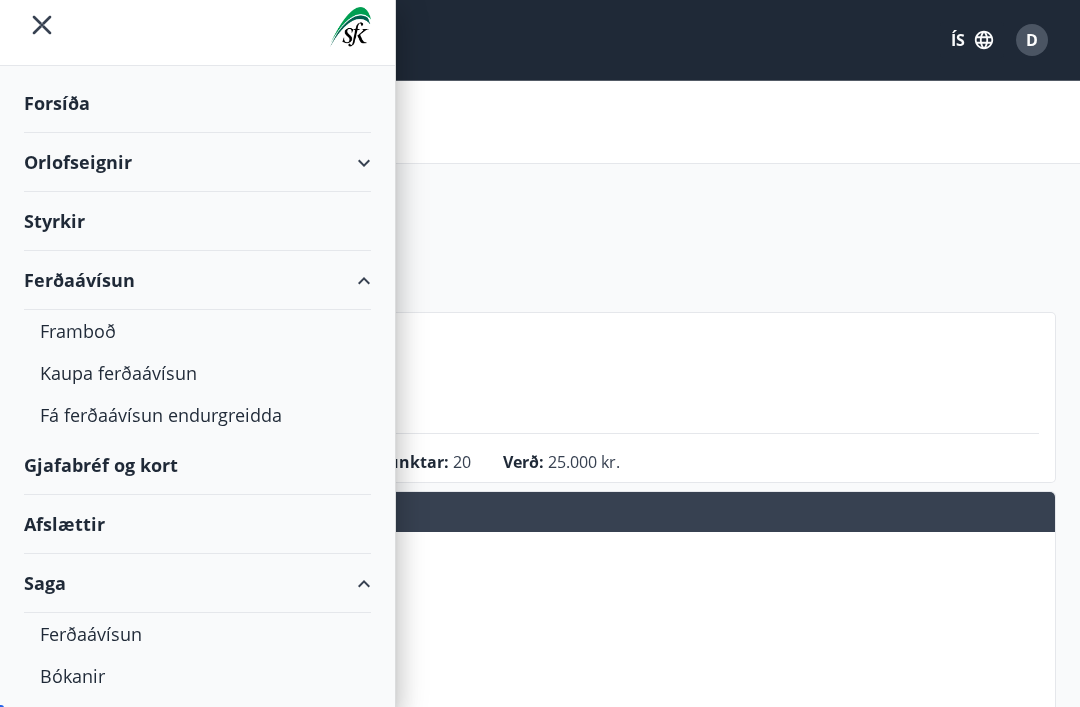 click on "Framboð" at bounding box center [197, 331] 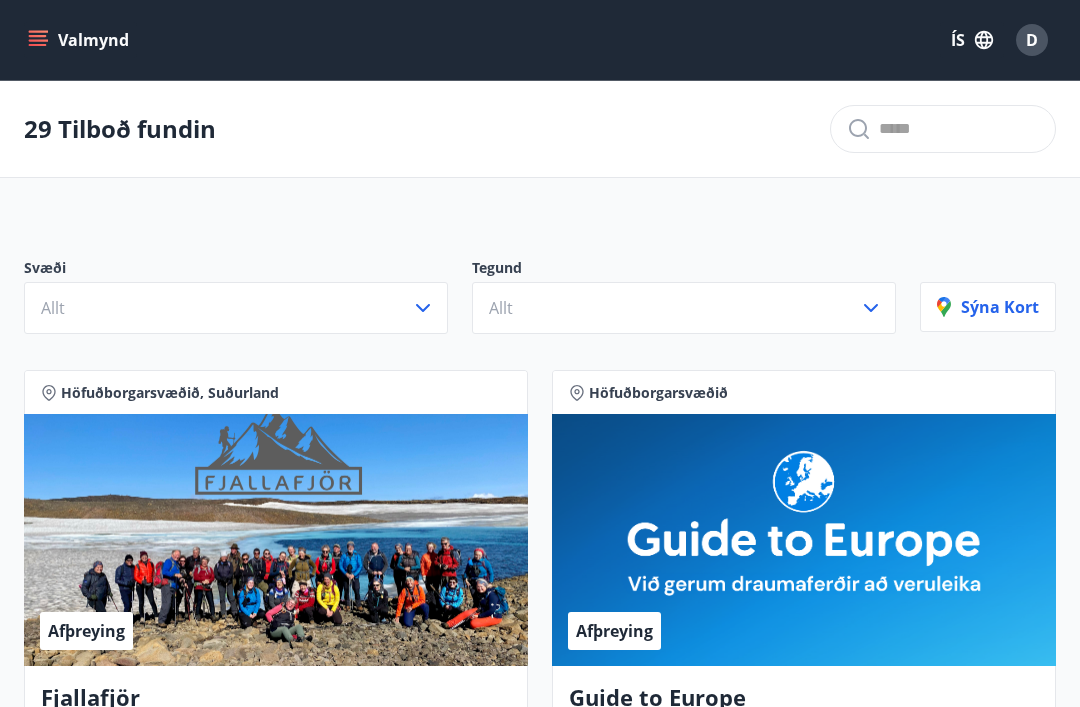 click on "Valmynd" at bounding box center (80, 40) 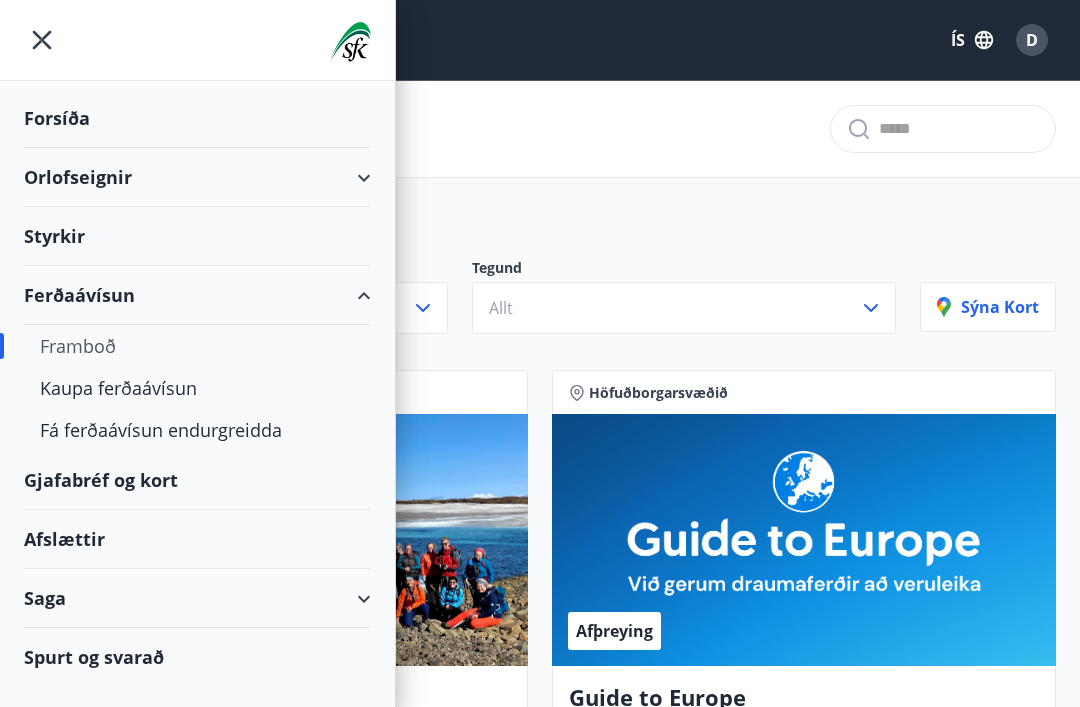 click on "Orlofseignir" at bounding box center [197, 177] 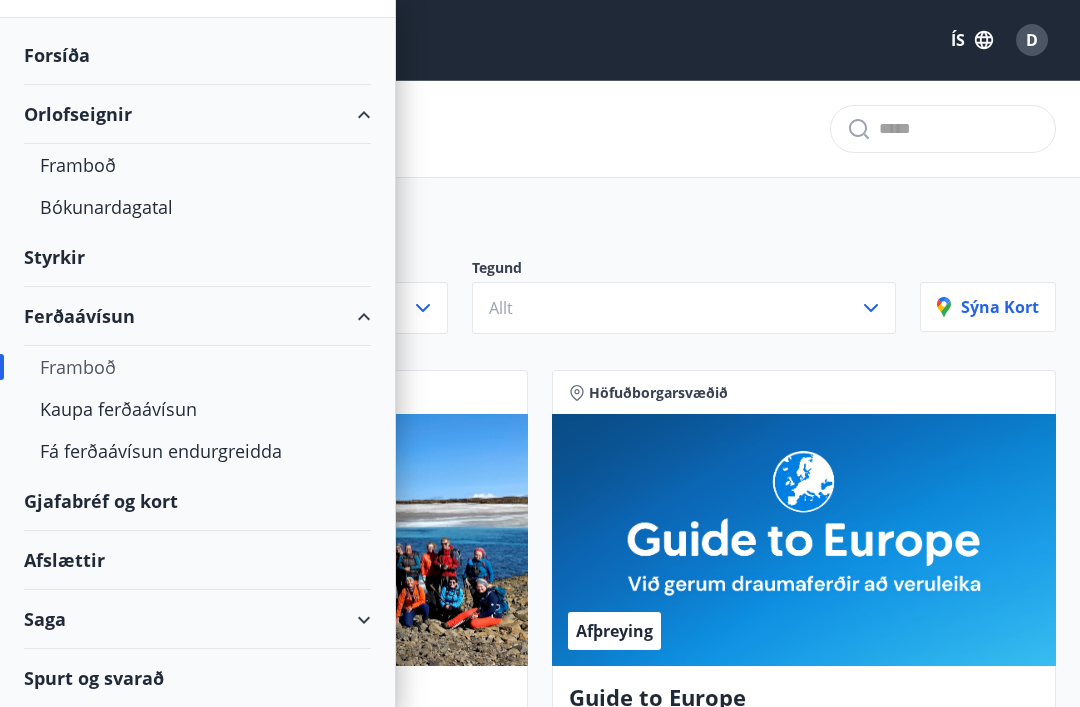 scroll, scrollTop: 63, scrollLeft: 0, axis: vertical 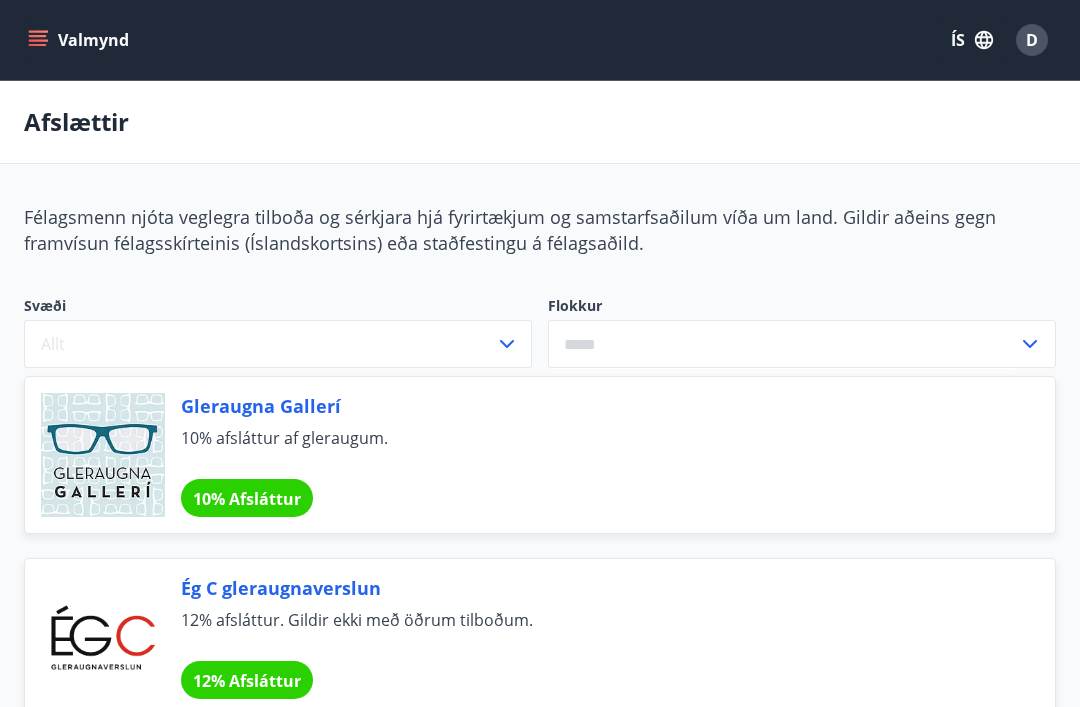 click on "Valmynd" at bounding box center [80, 40] 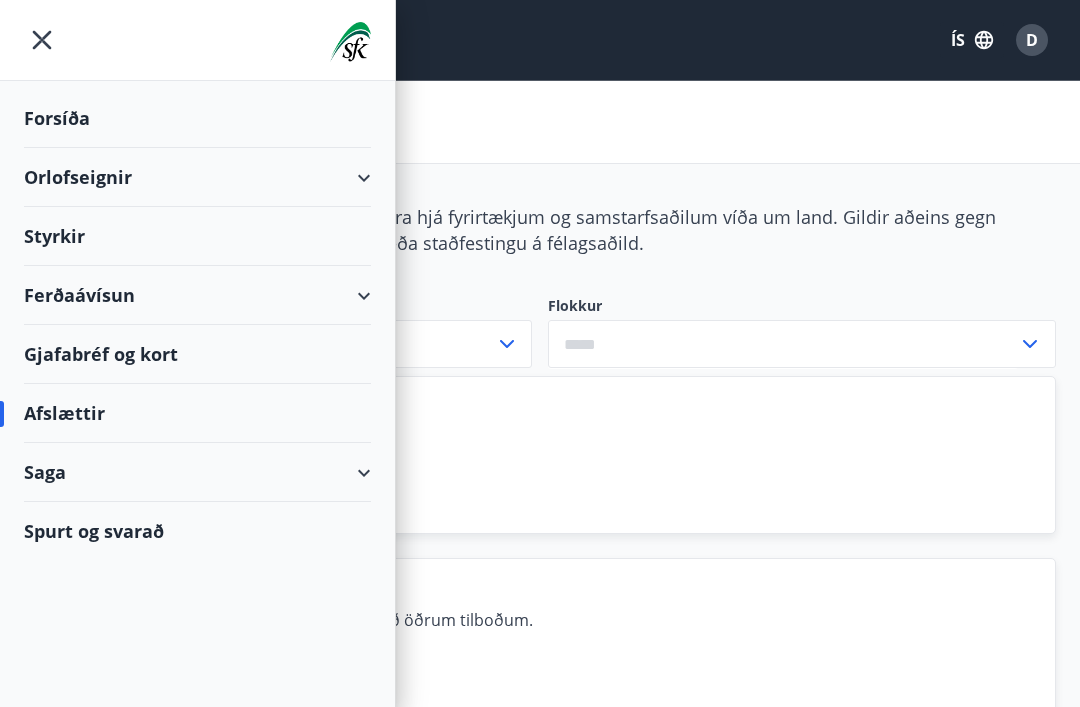 click on "Gjafabréf og kort" at bounding box center [197, 354] 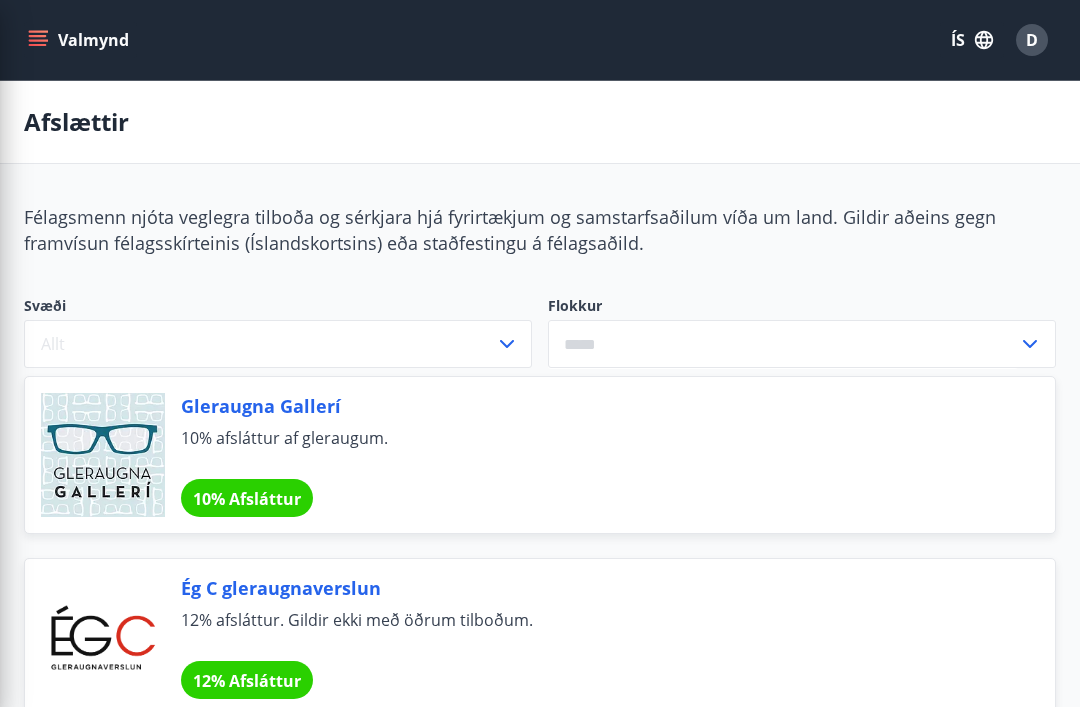 click on "D" at bounding box center (1032, 40) 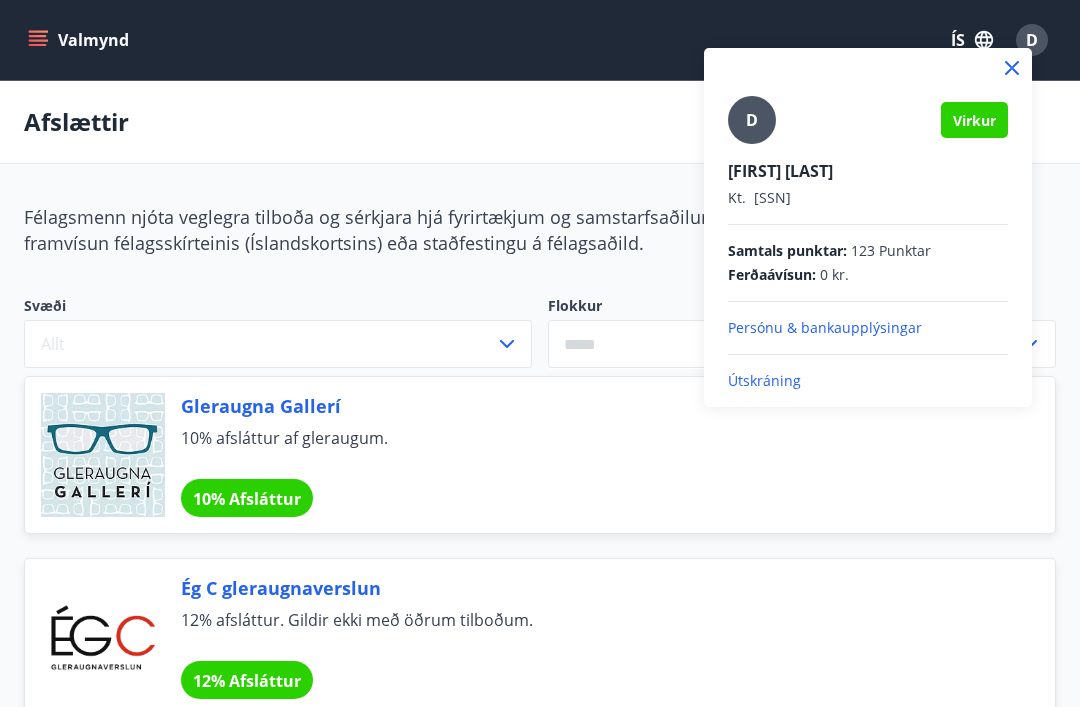 click on "Útskráning" at bounding box center [868, 328] 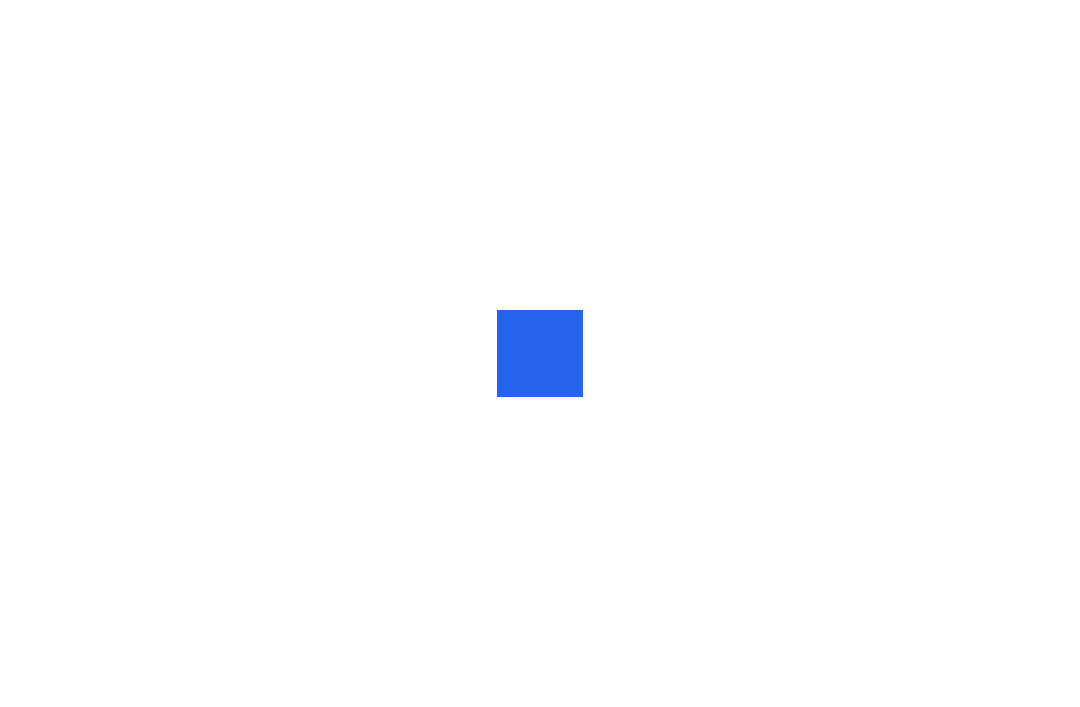 scroll, scrollTop: 0, scrollLeft: 0, axis: both 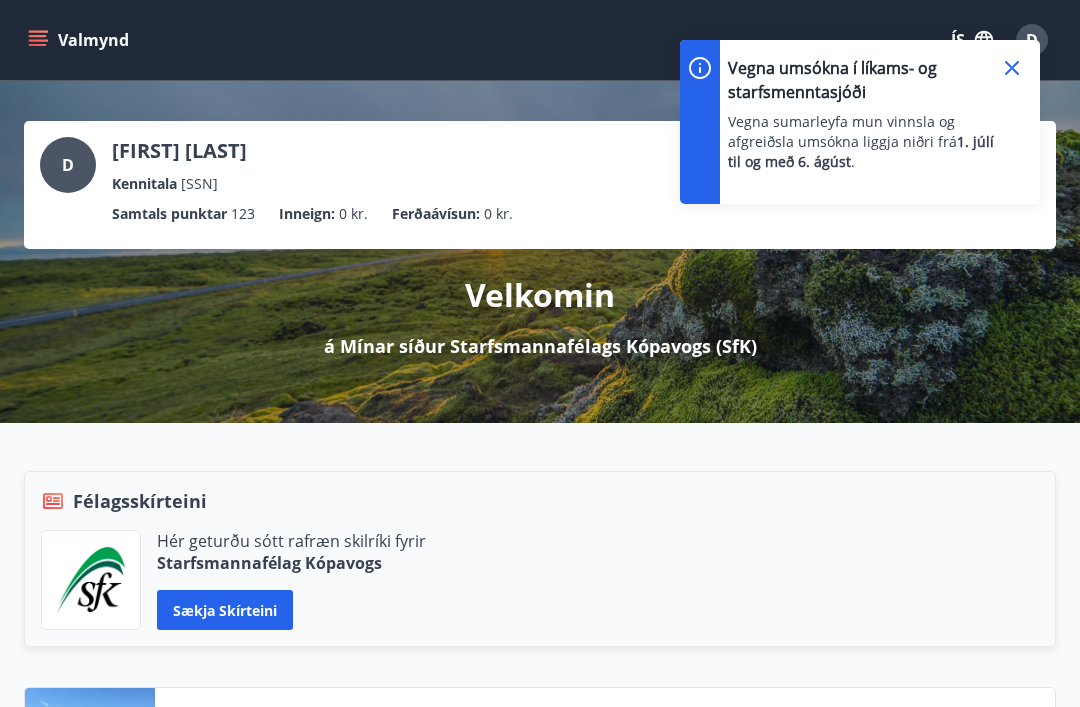 click at bounding box center [1012, 68] 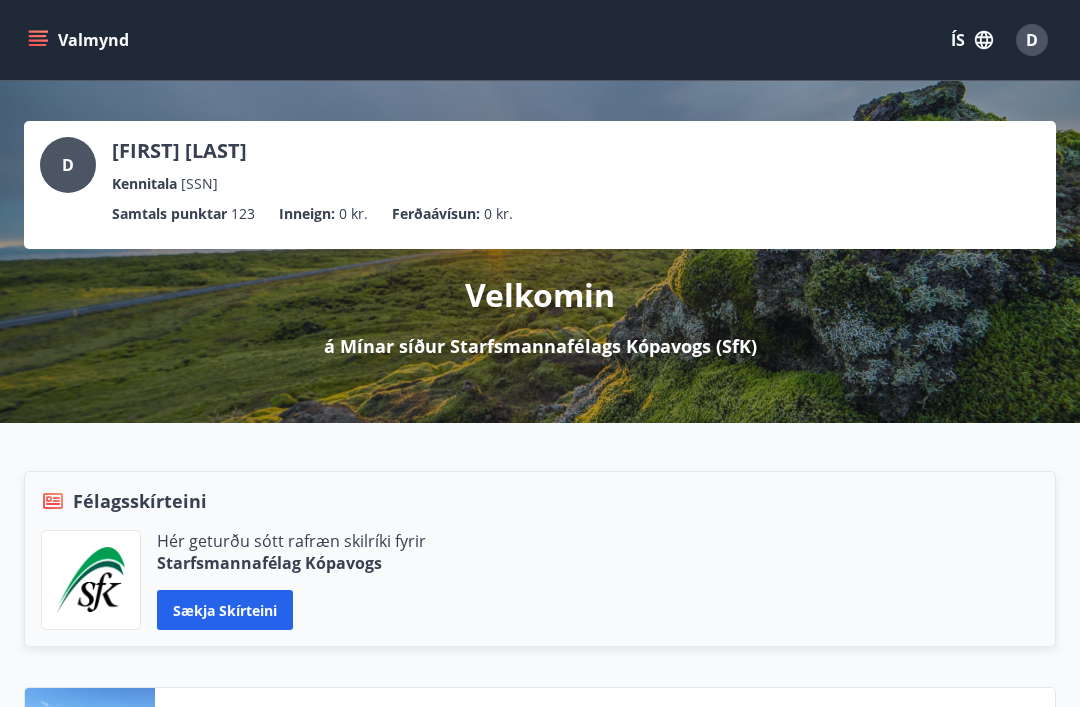 click on "D" at bounding box center [1032, 40] 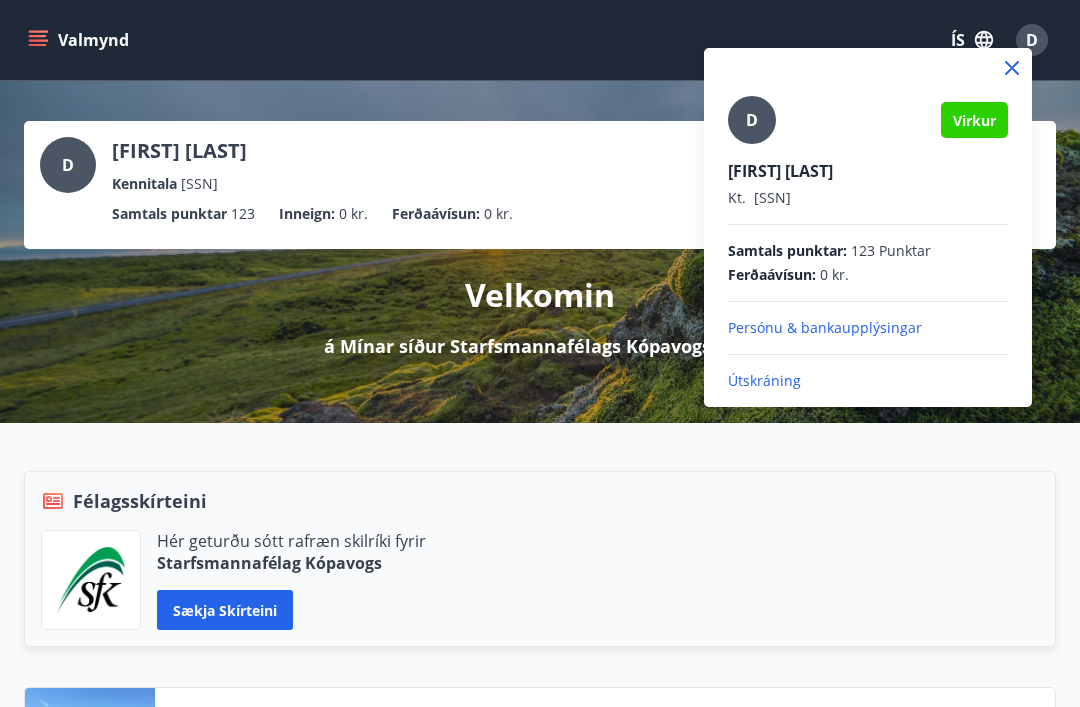 click at bounding box center [1012, 68] 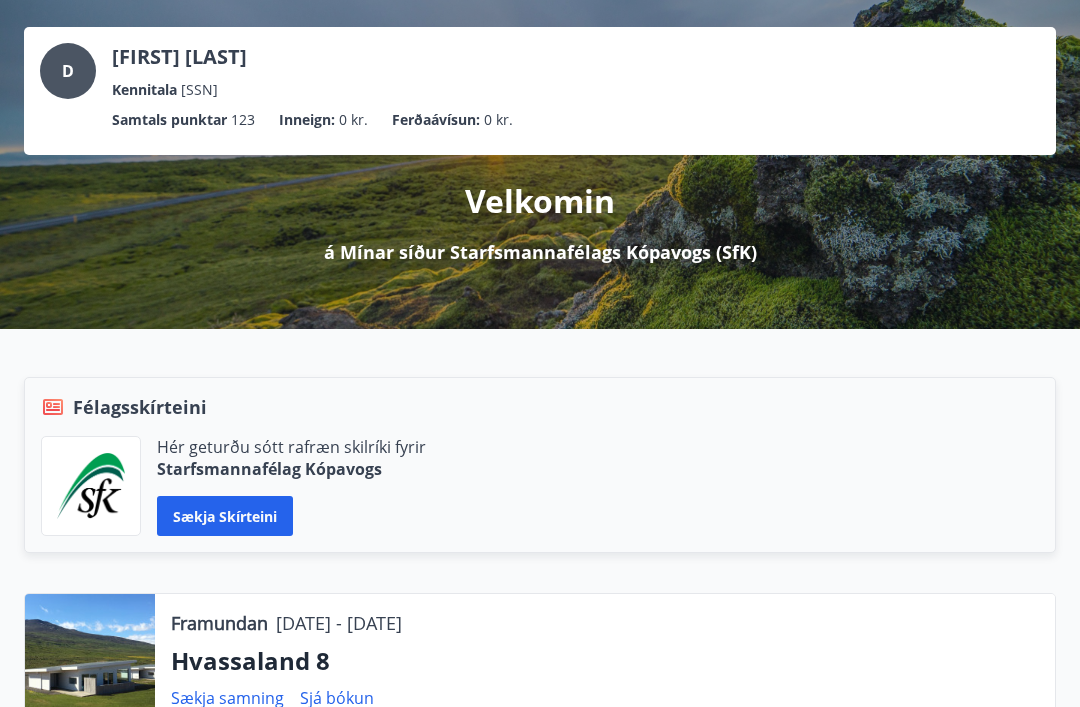 scroll, scrollTop: 0, scrollLeft: 0, axis: both 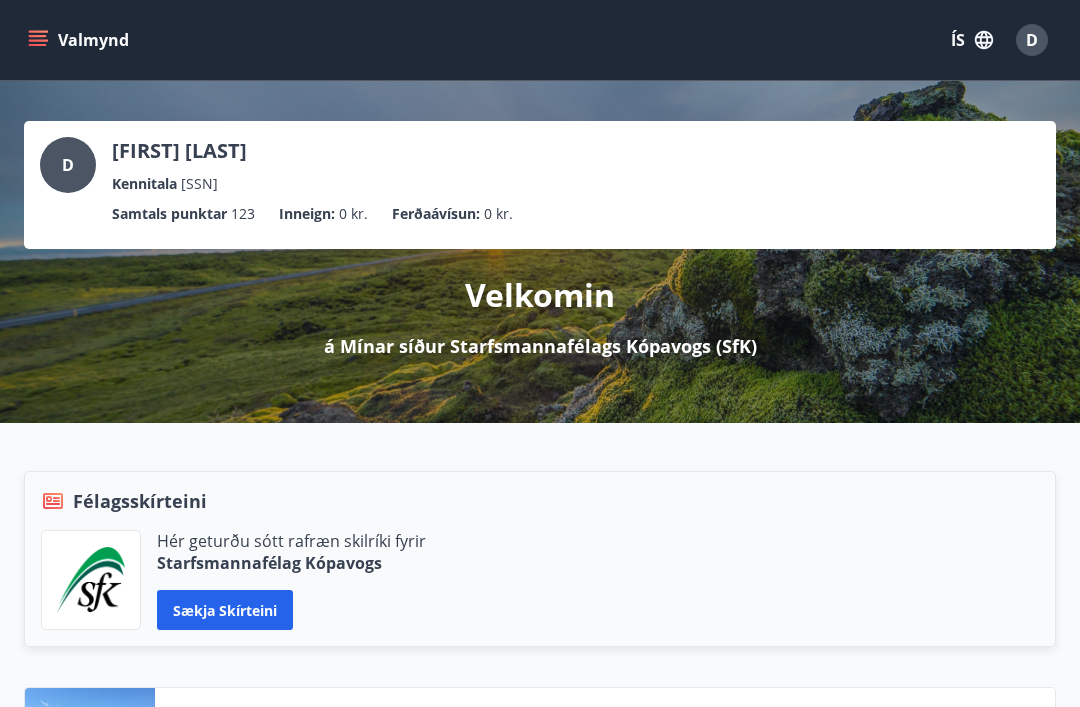 click at bounding box center [40, 40] 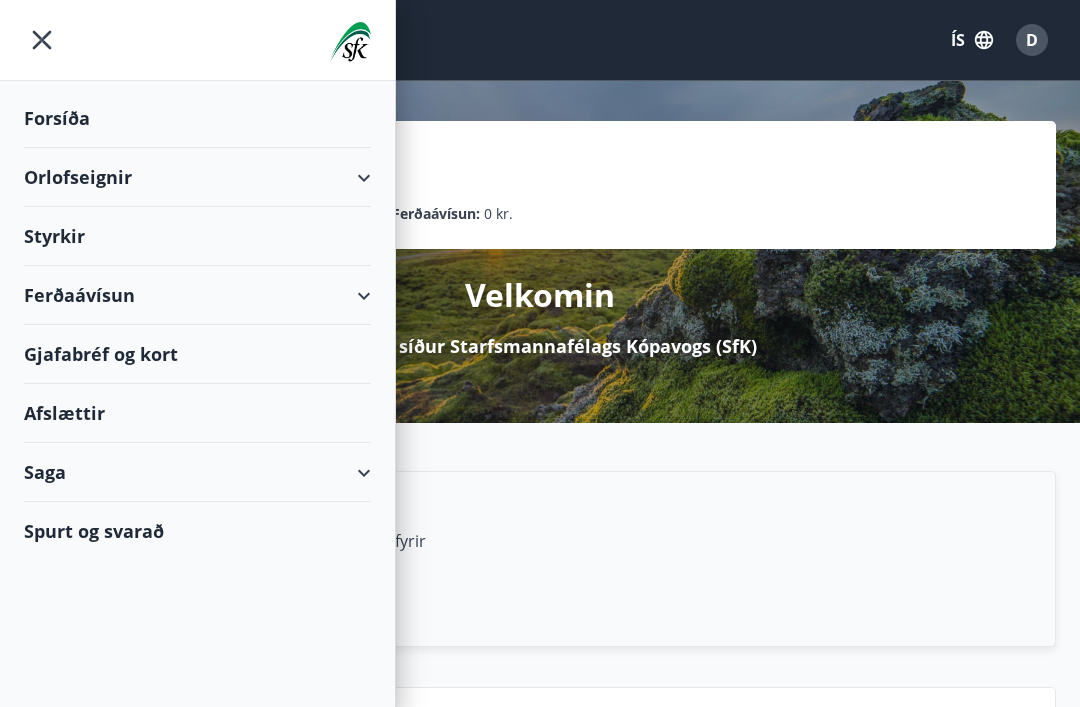 click on "Gjafabréf og kort" at bounding box center (197, 354) 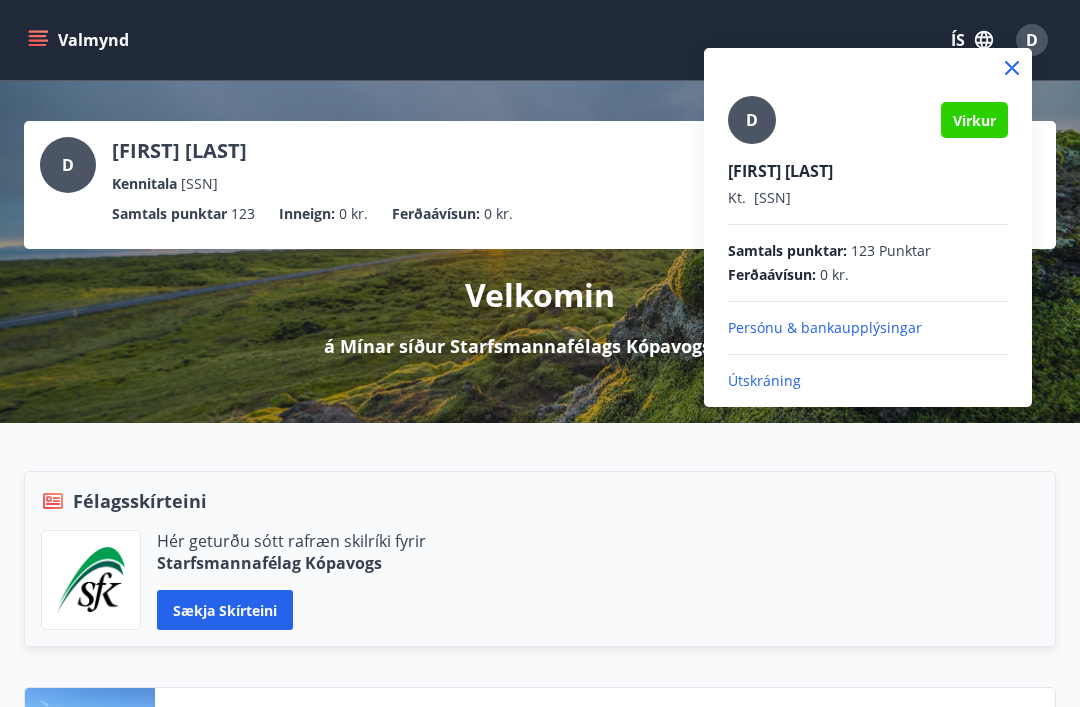 click on "Útskráning" at bounding box center (868, 328) 